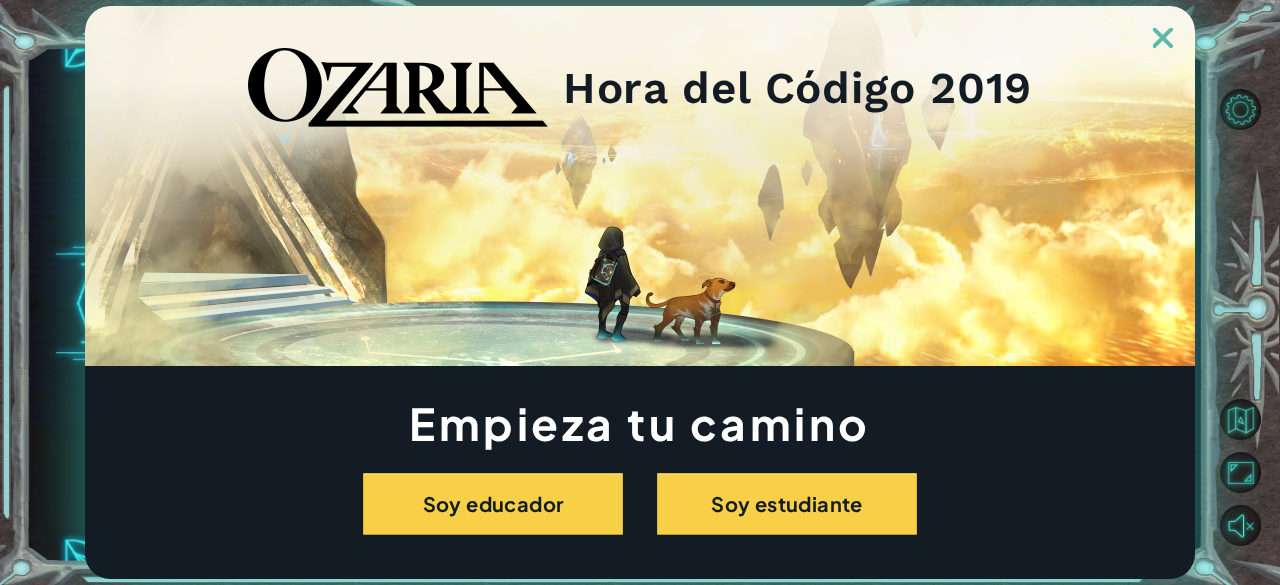 scroll, scrollTop: 0, scrollLeft: 0, axis: both 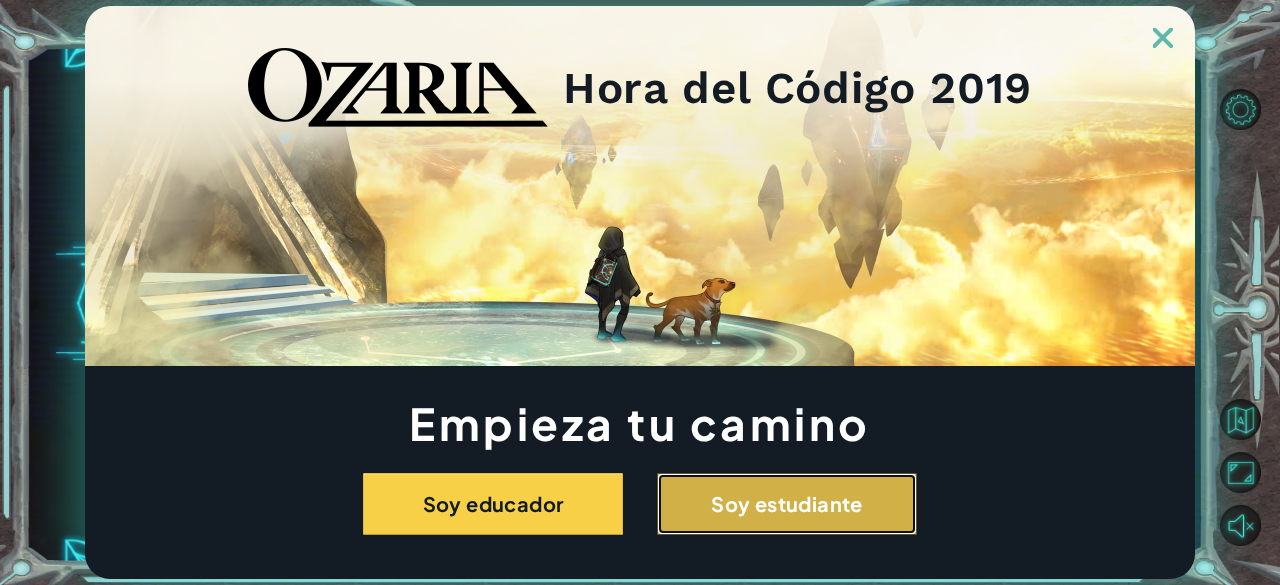 click on "Soy estudiante" at bounding box center [787, 504] 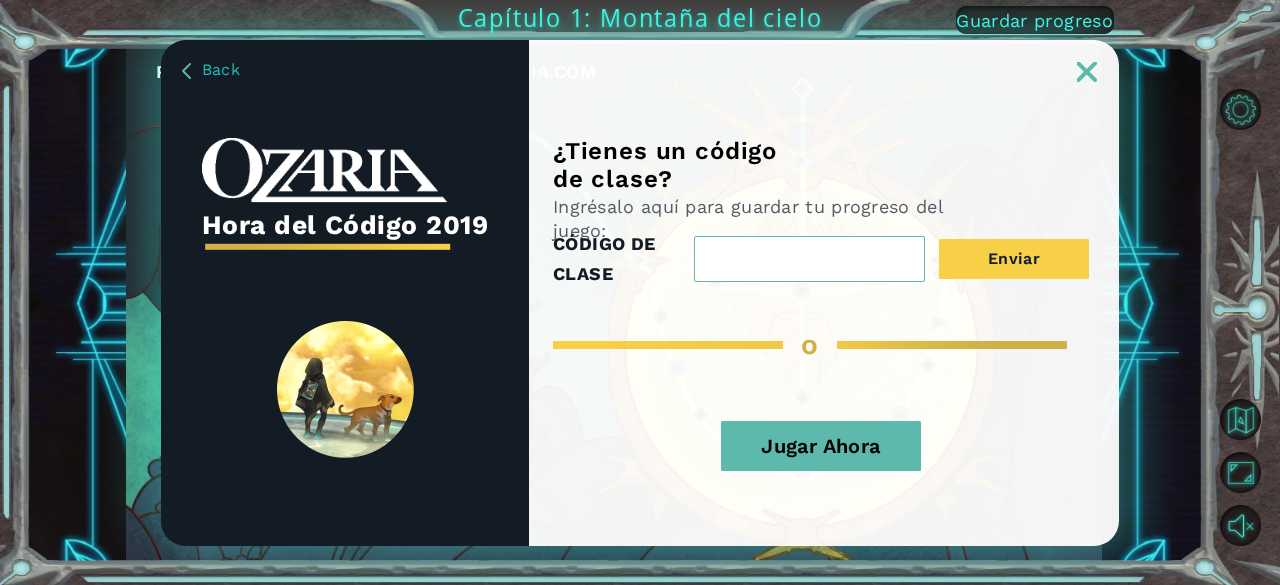 click on "Jugar Ahora" at bounding box center [821, 446] 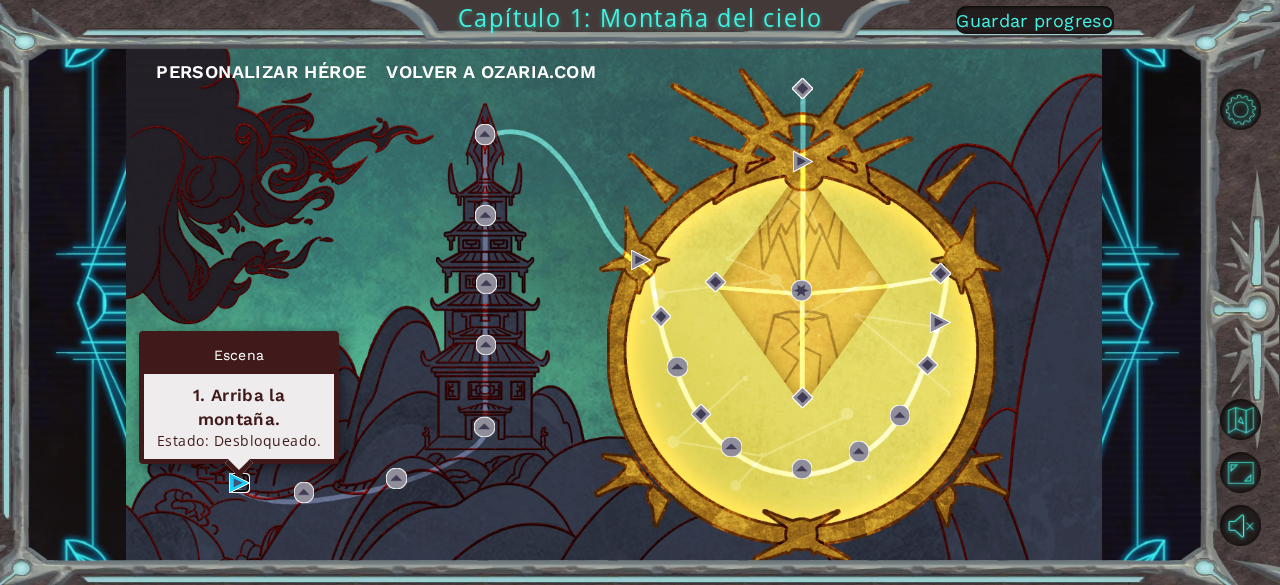 click at bounding box center (239, 483) 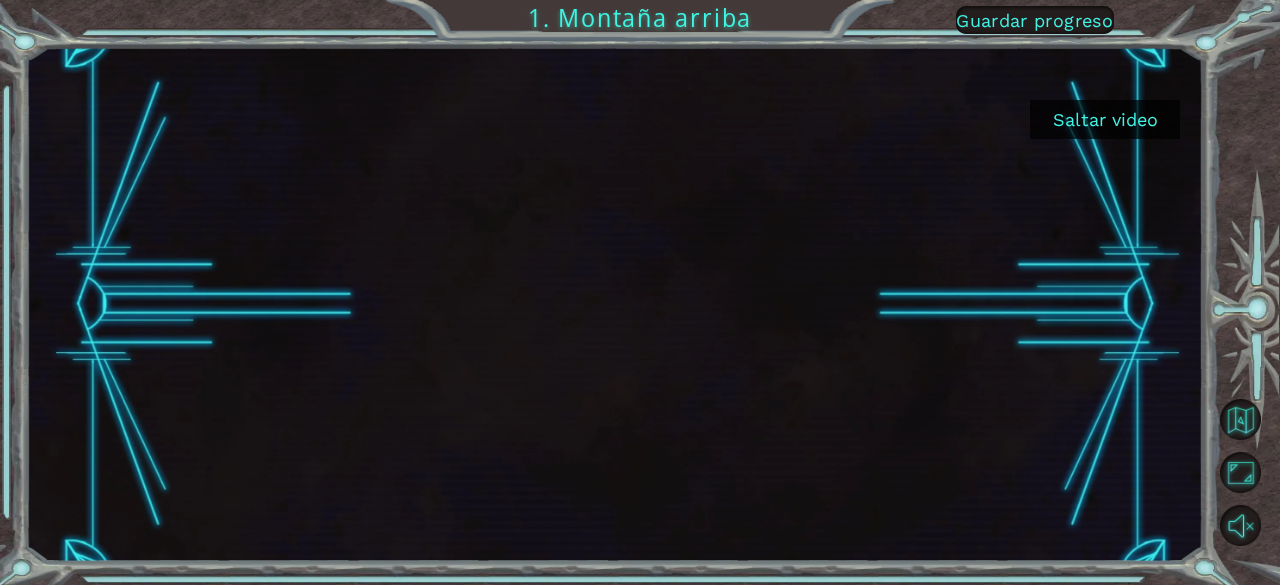 click on "Saltar video" at bounding box center (1105, 119) 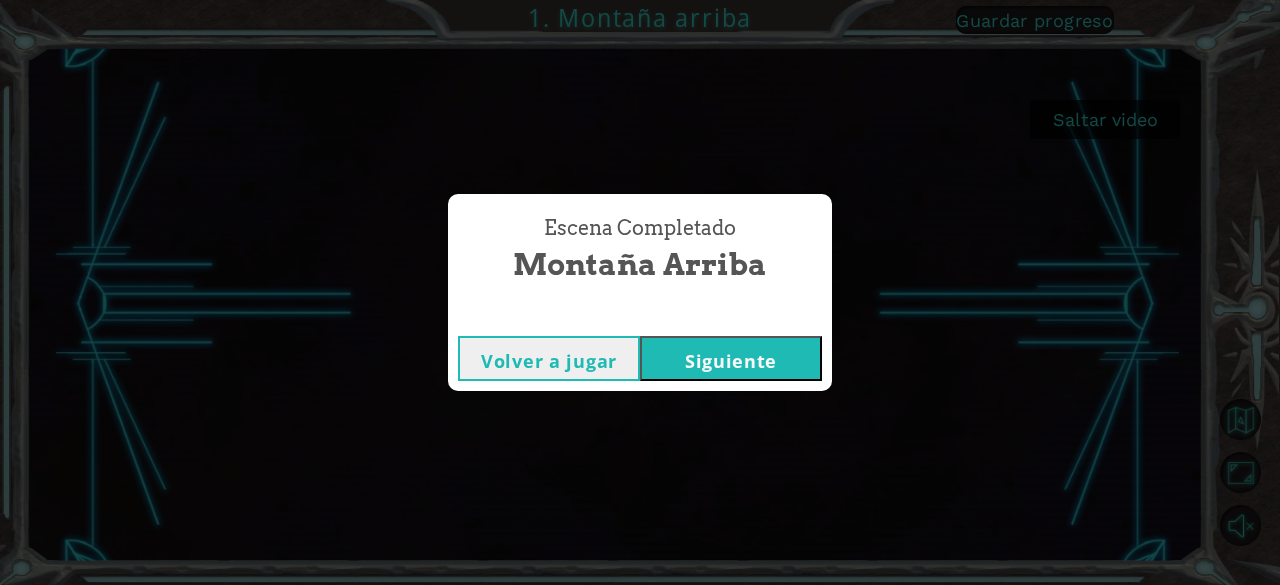 click on "Siguiente" at bounding box center [731, 358] 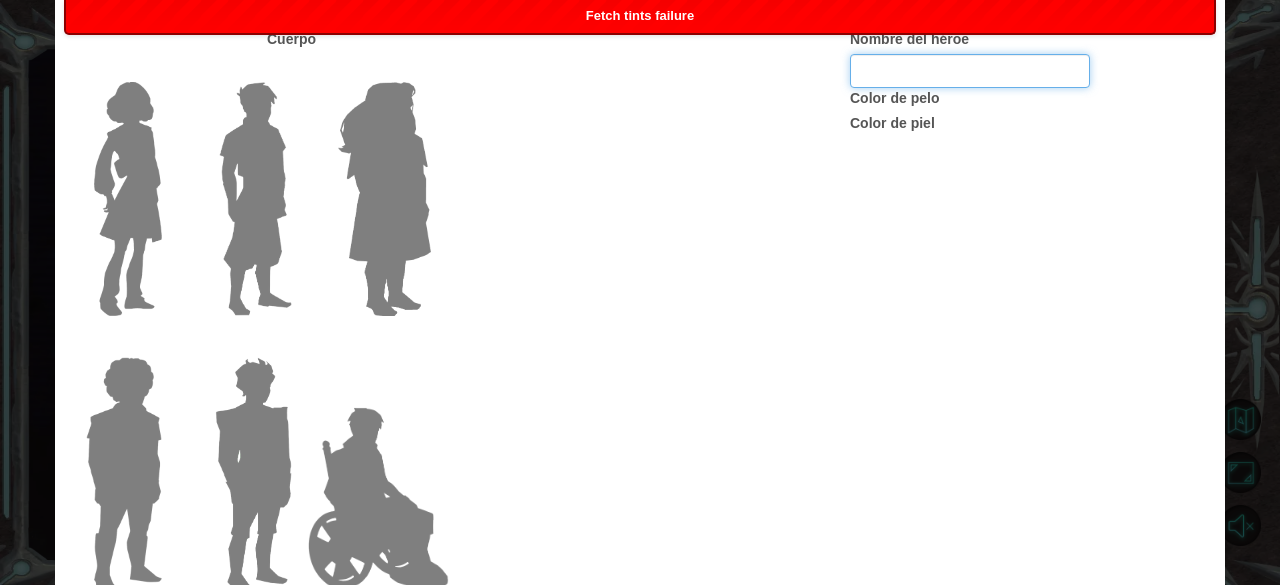 click on "Nombre del héroe" at bounding box center [970, 71] 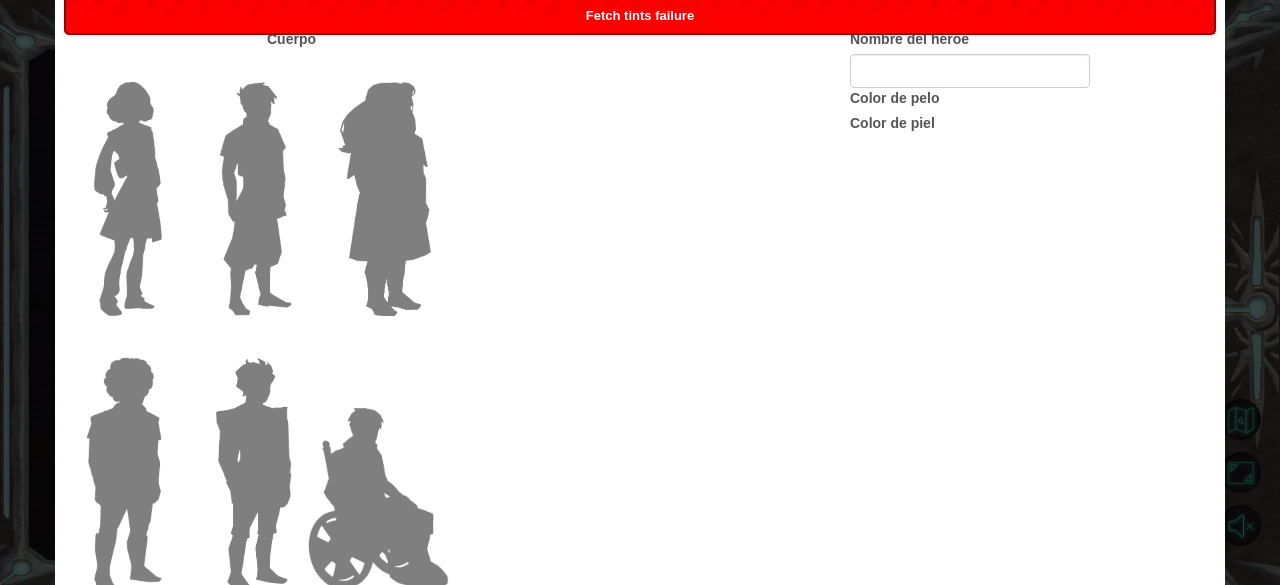 click on "Color de pelo" at bounding box center (894, 98) 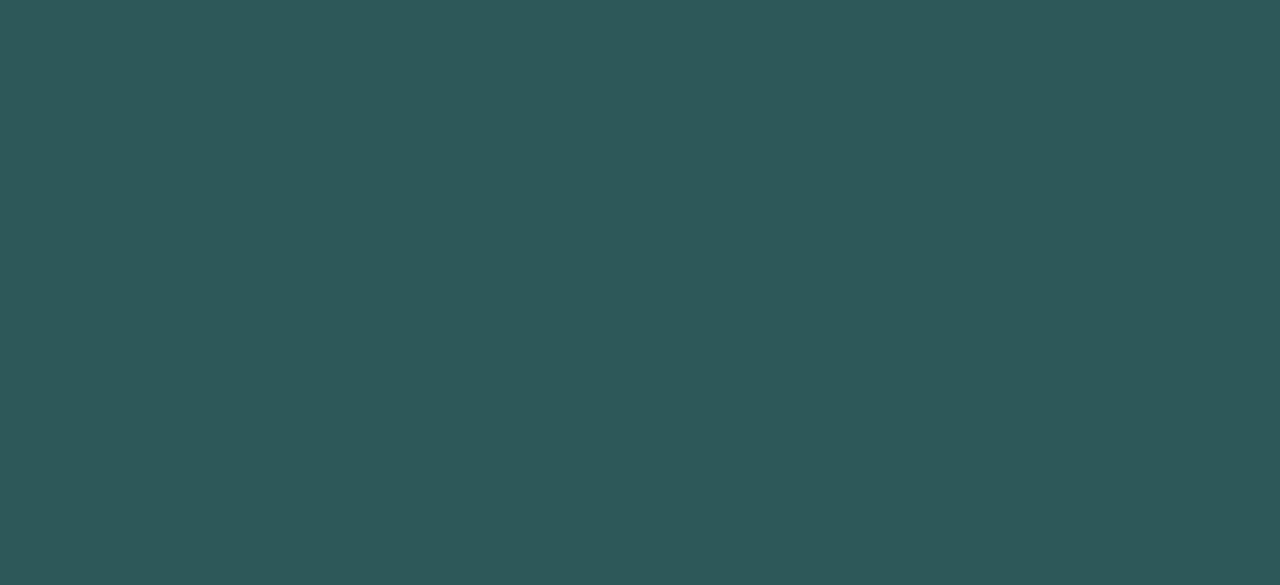 scroll, scrollTop: 0, scrollLeft: 0, axis: both 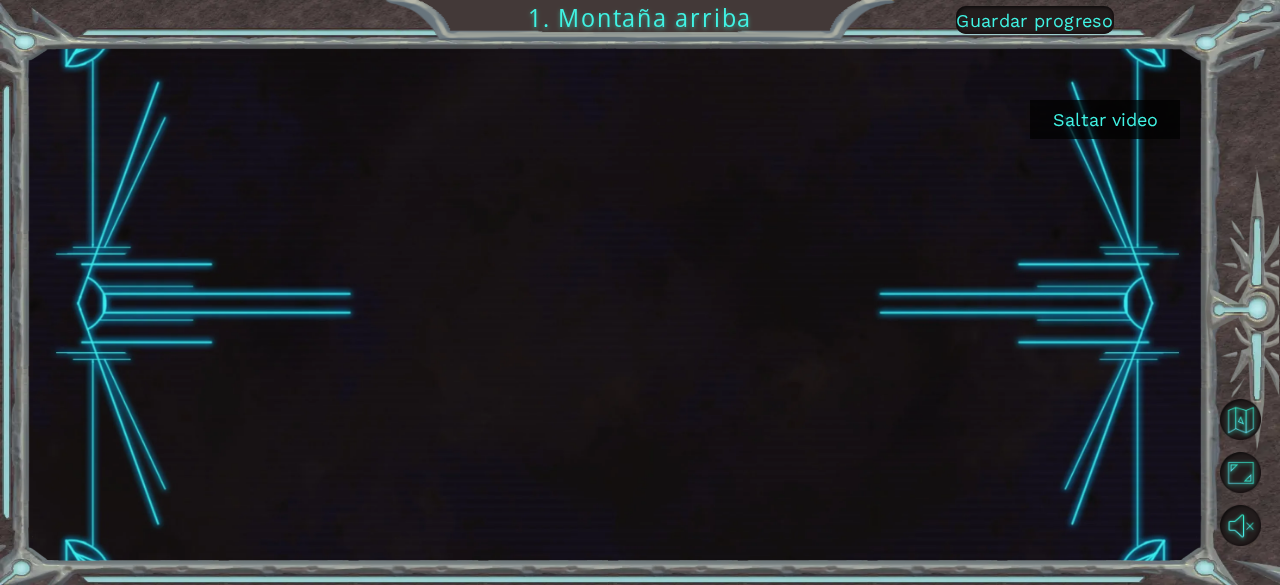 click on "Saltar video" at bounding box center (1105, 119) 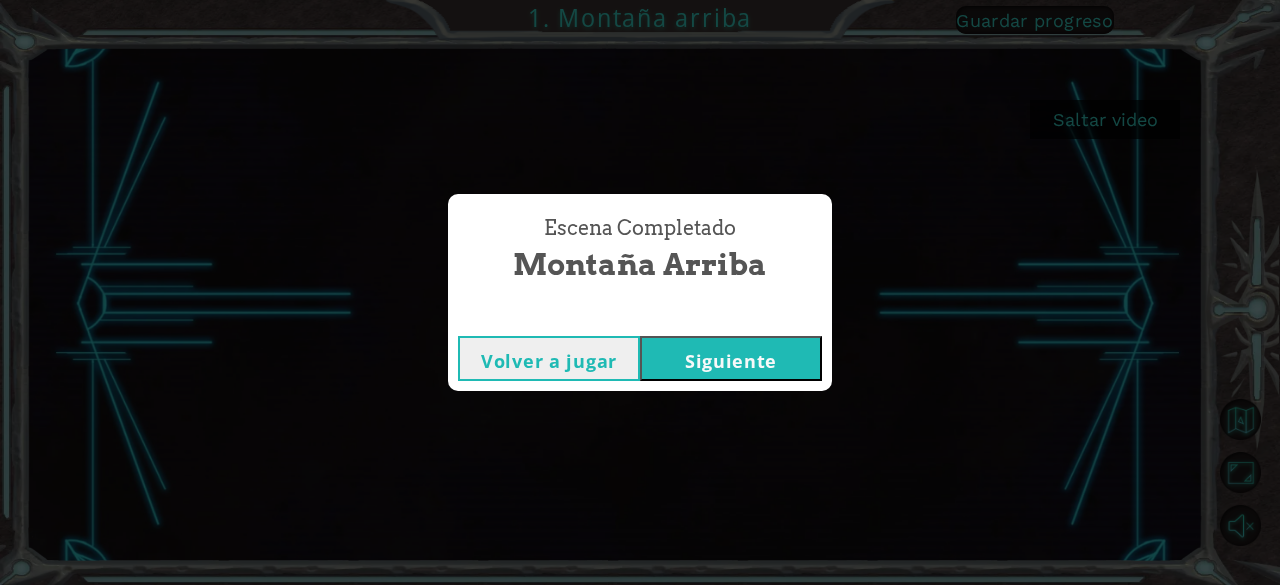 click on "Siguiente" at bounding box center (731, 358) 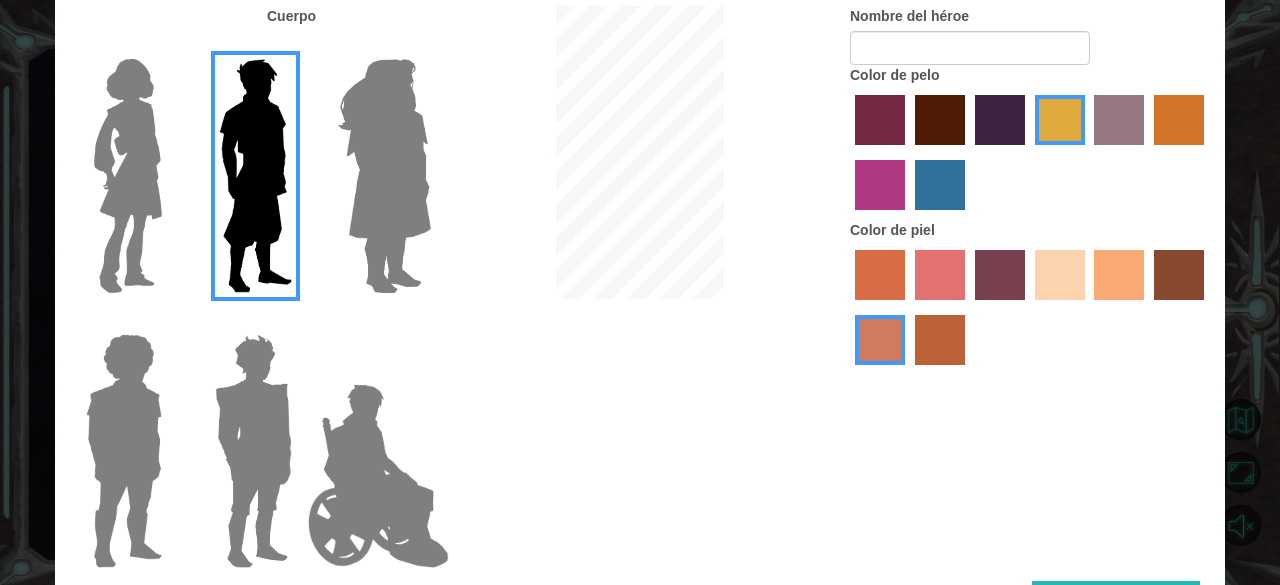 click at bounding box center [384, 176] 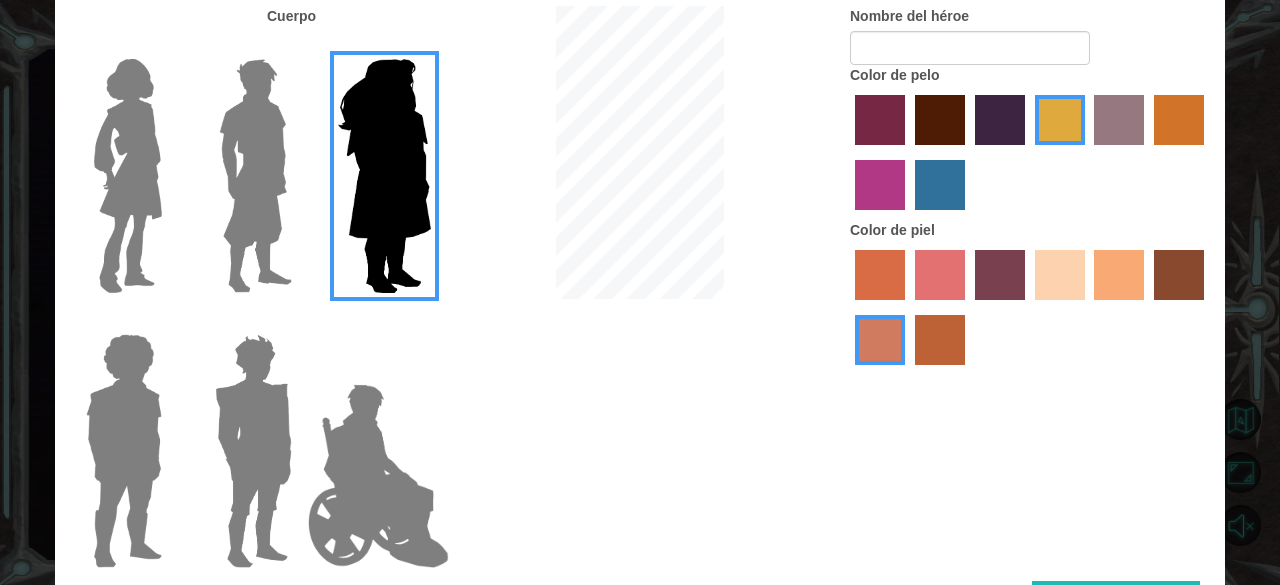 click at bounding box center (384, 176) 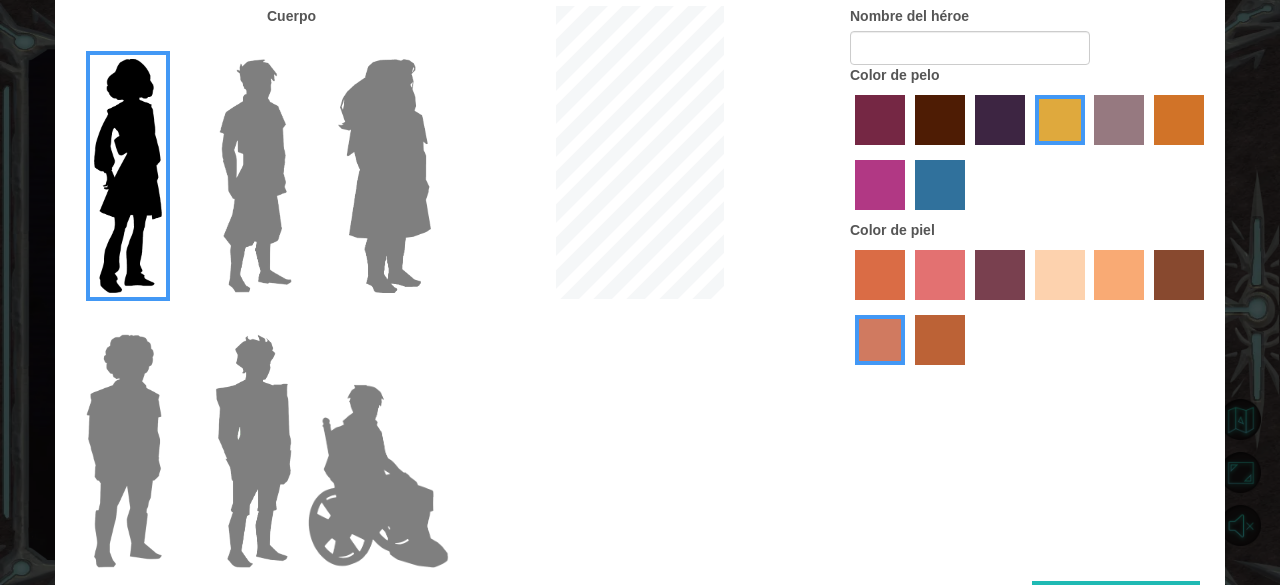 click at bounding box center (124, 451) 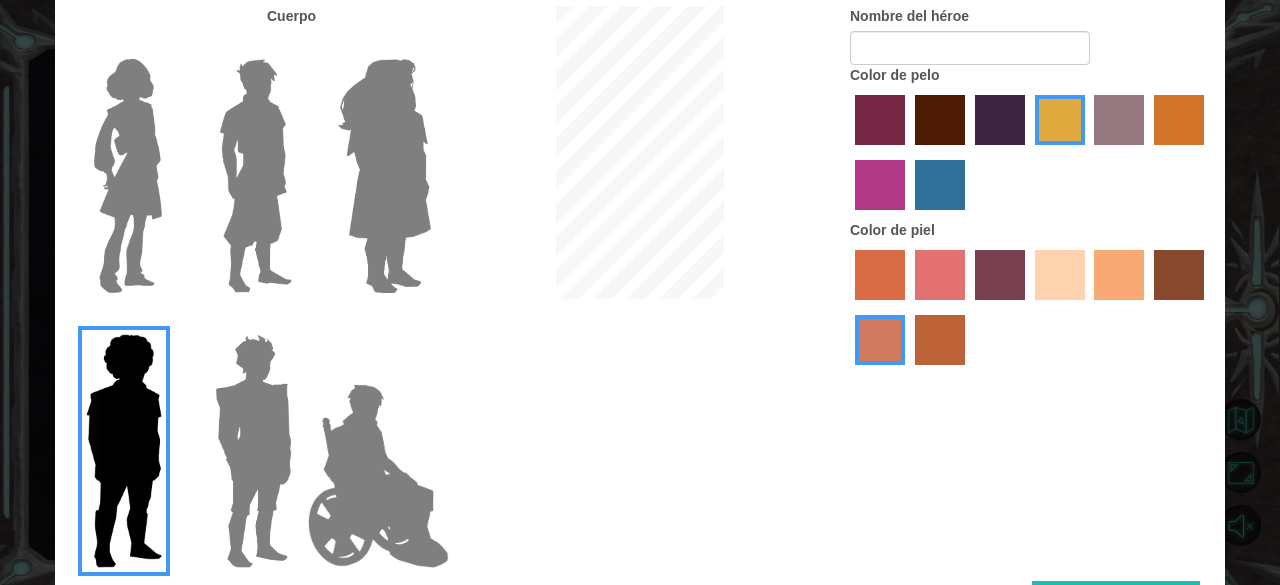 click at bounding box center [253, 451] 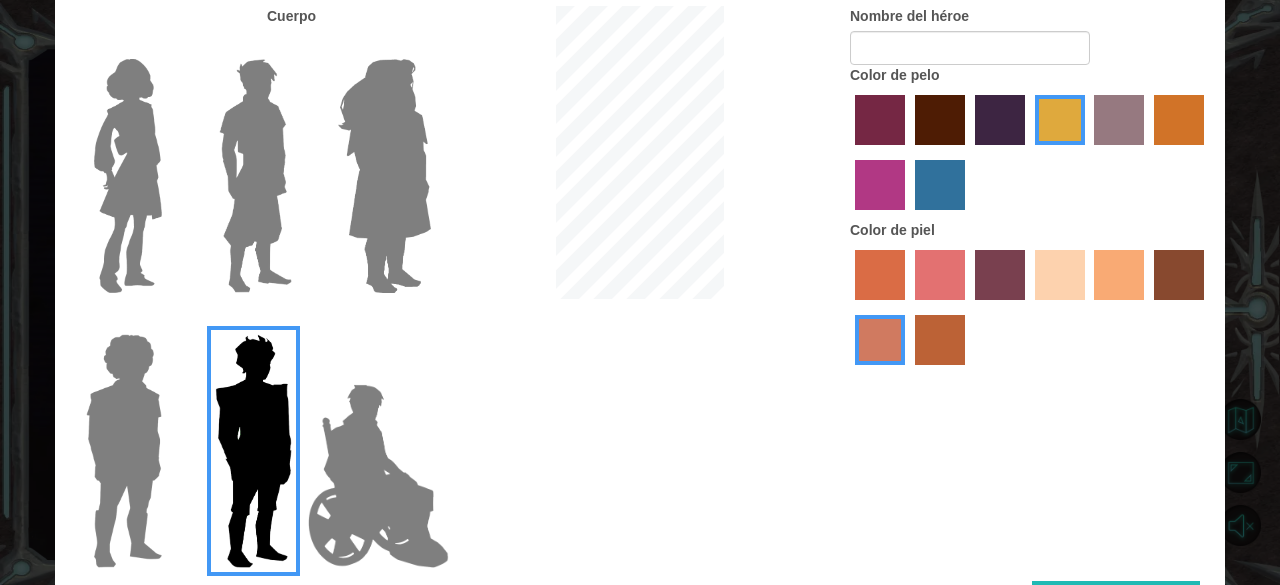 click at bounding box center (1119, 275) 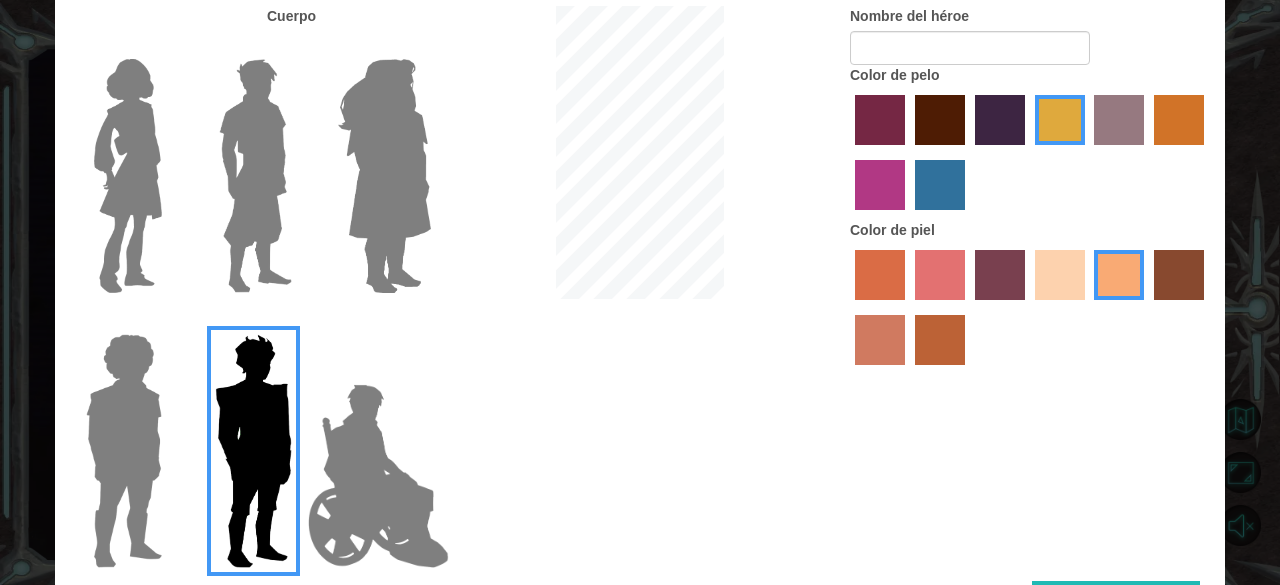 click at bounding box center [940, 120] 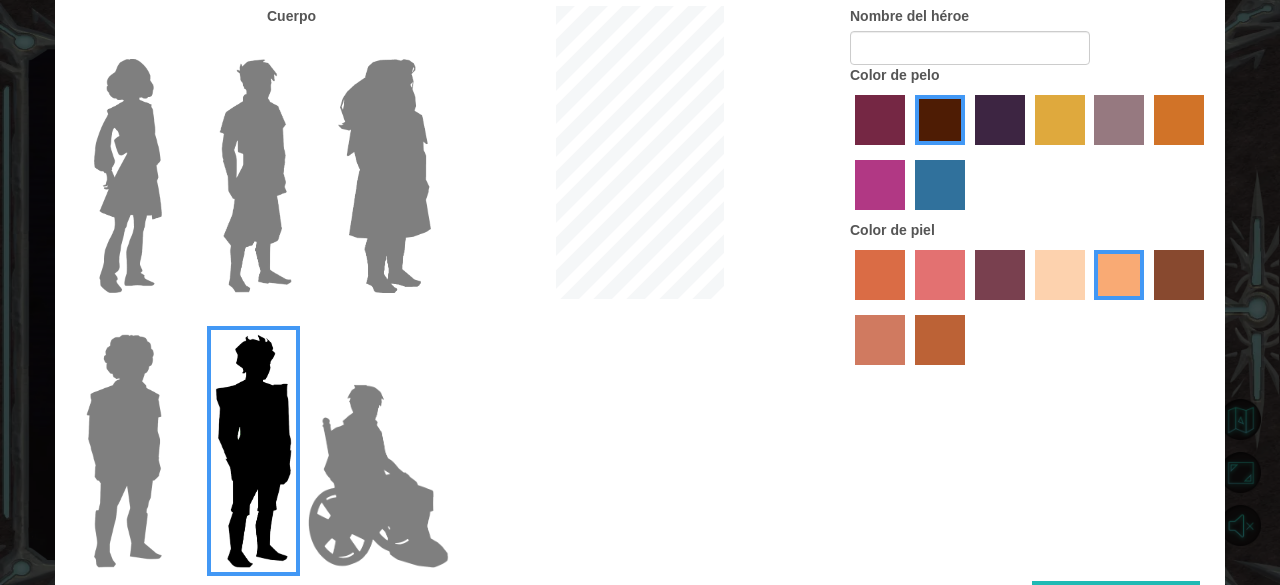 click at bounding box center [880, 120] 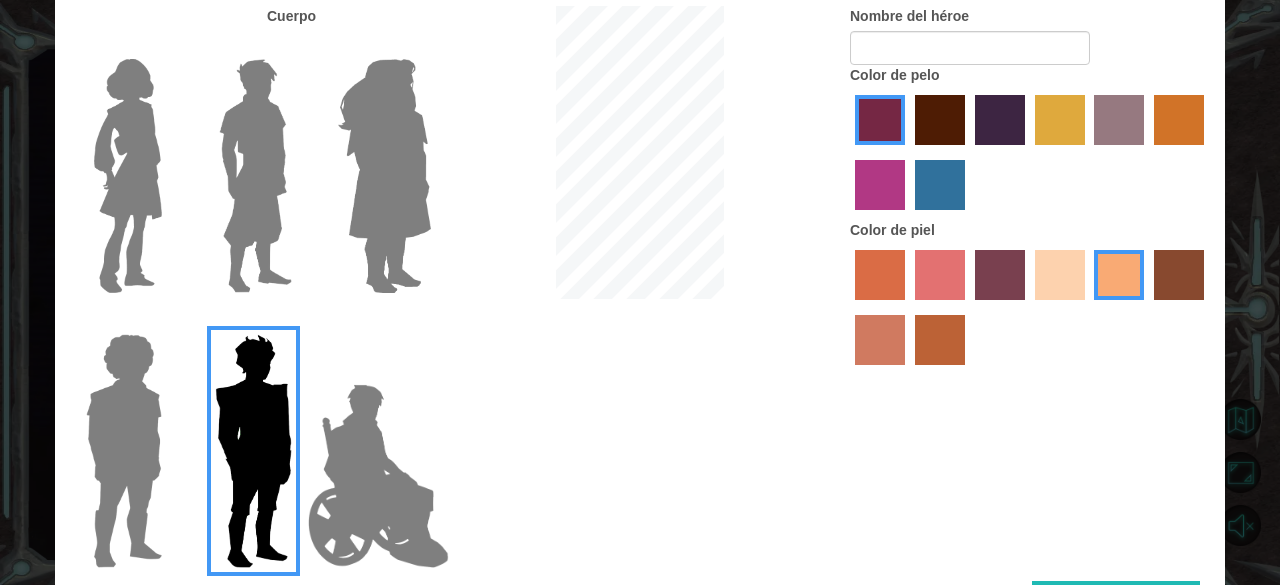 click at bounding box center [940, 120] 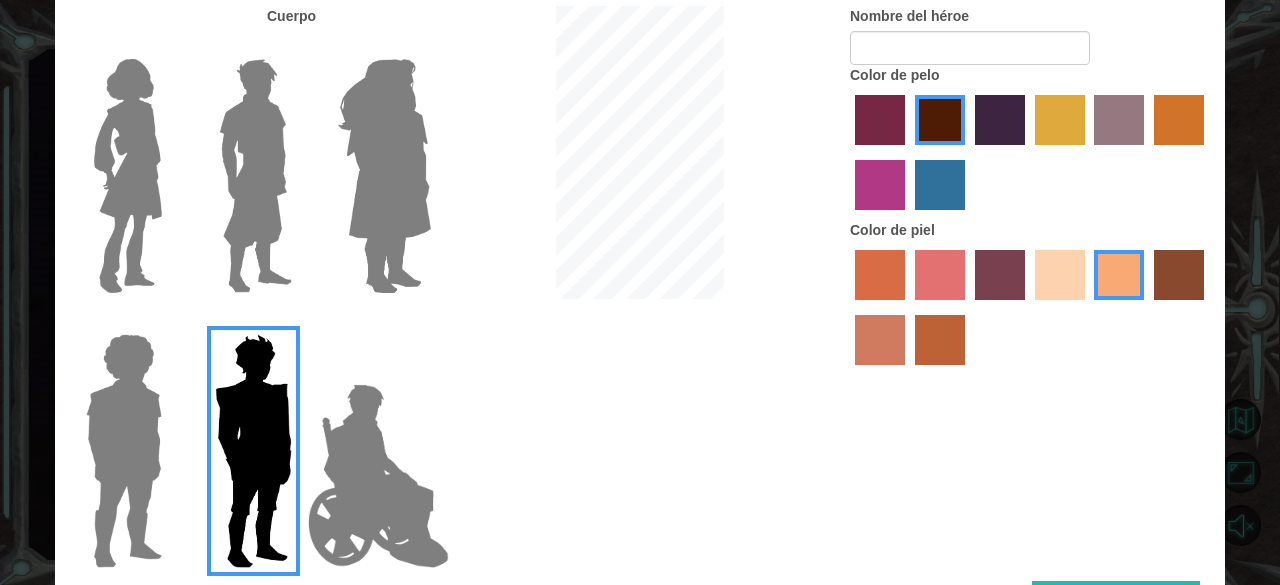 click at bounding box center [880, 120] 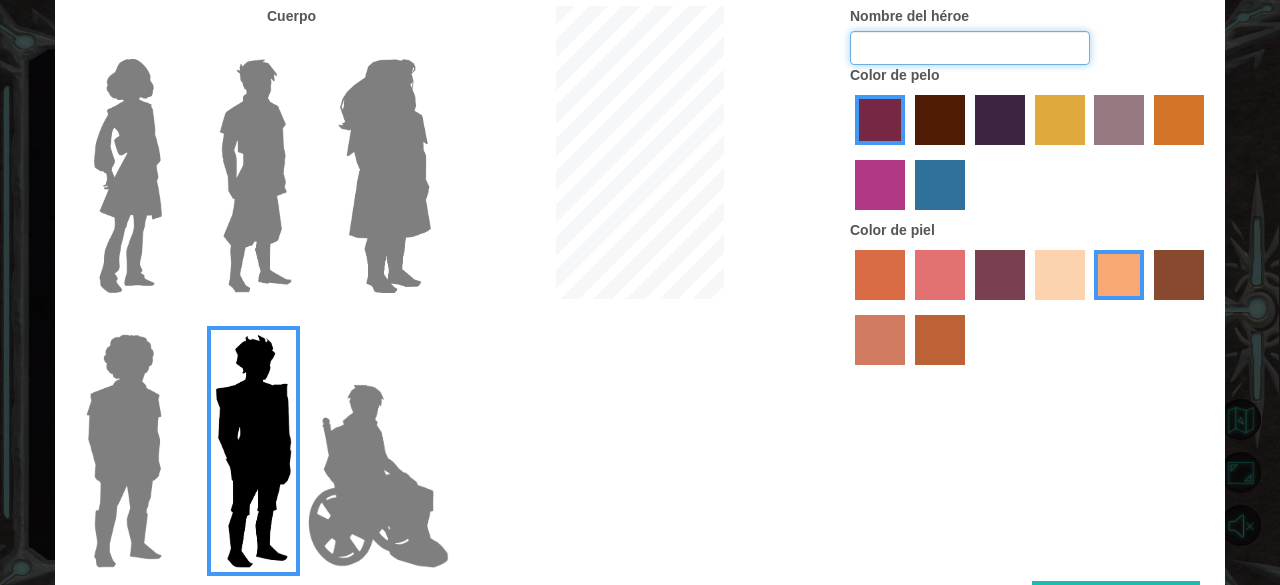 click on "Nombre del héroe" at bounding box center (970, 48) 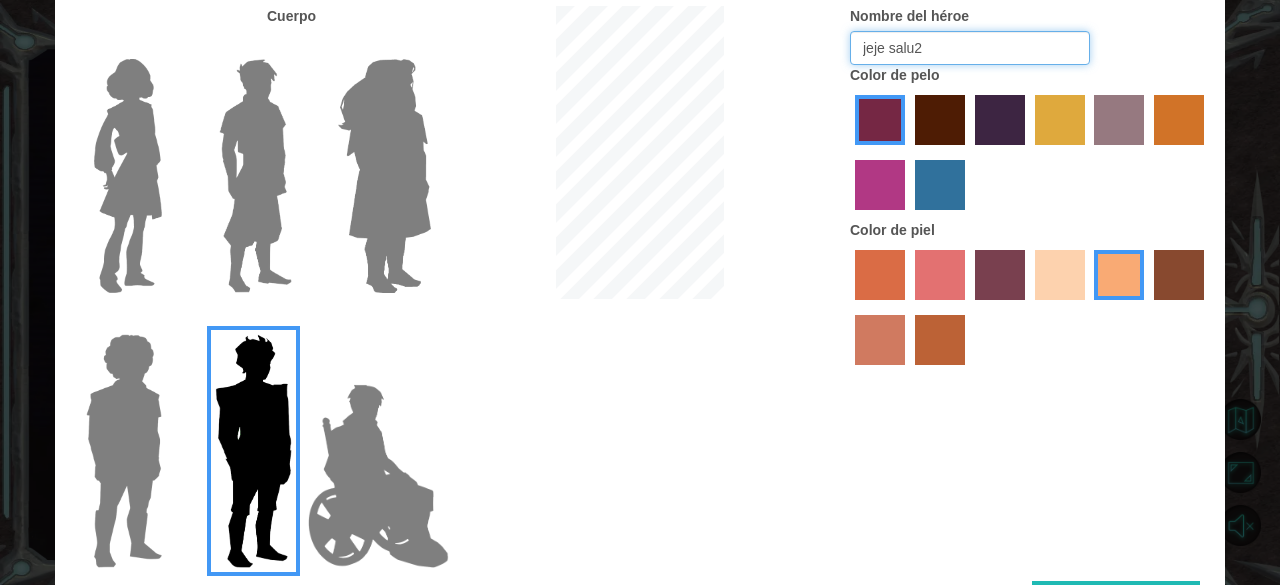 type on "jeje salu2" 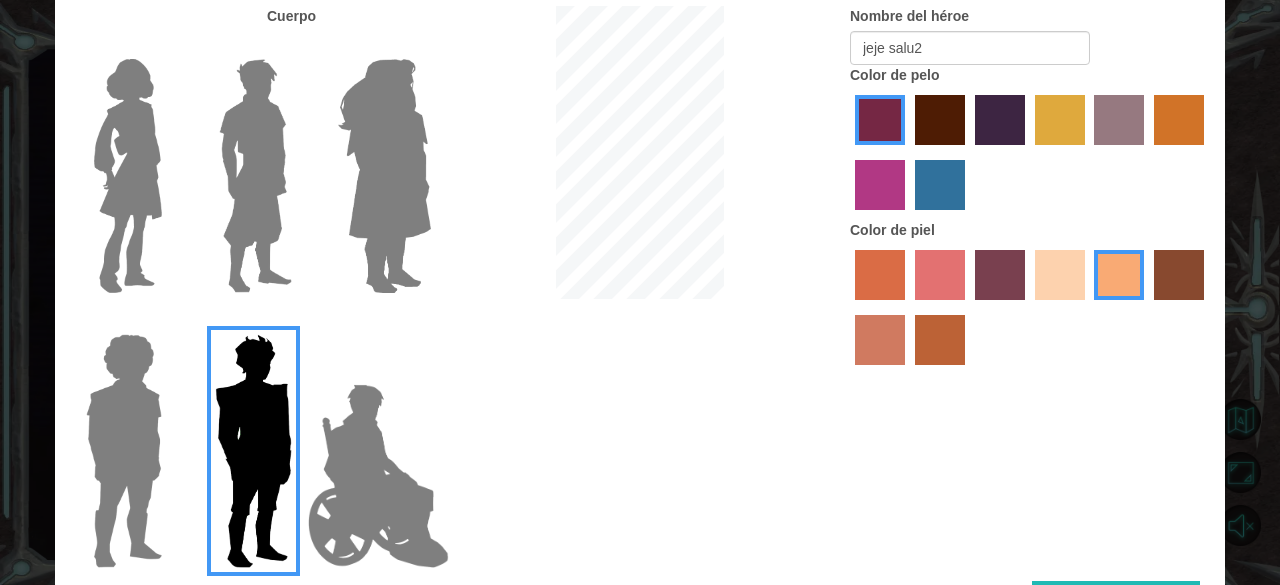 click at bounding box center [378, 476] 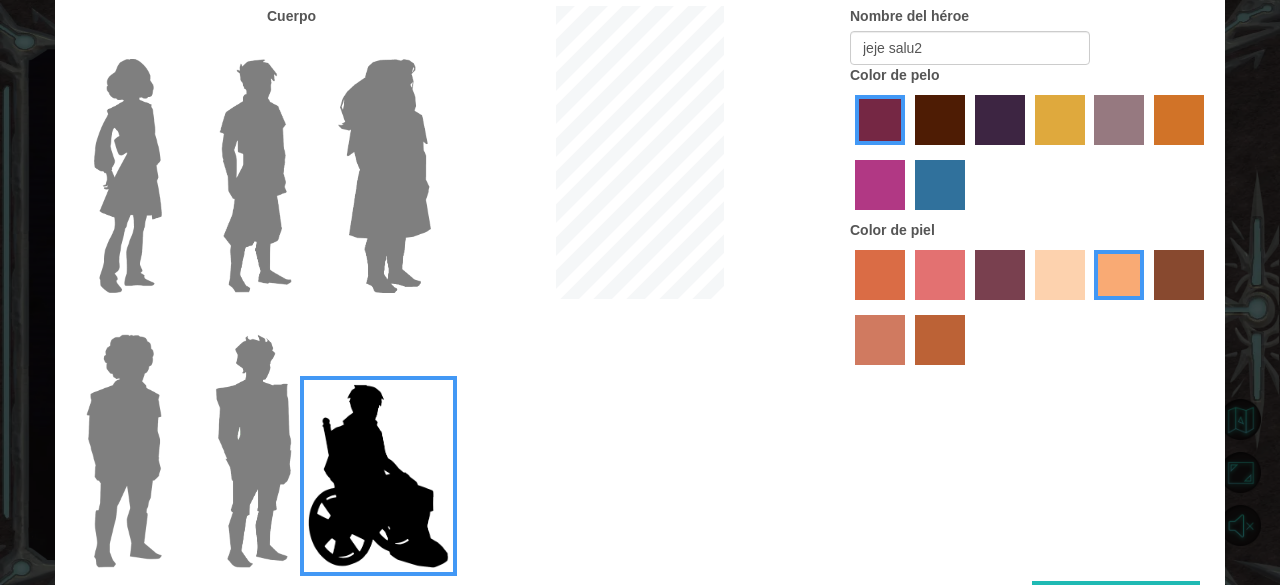click at bounding box center (253, 451) 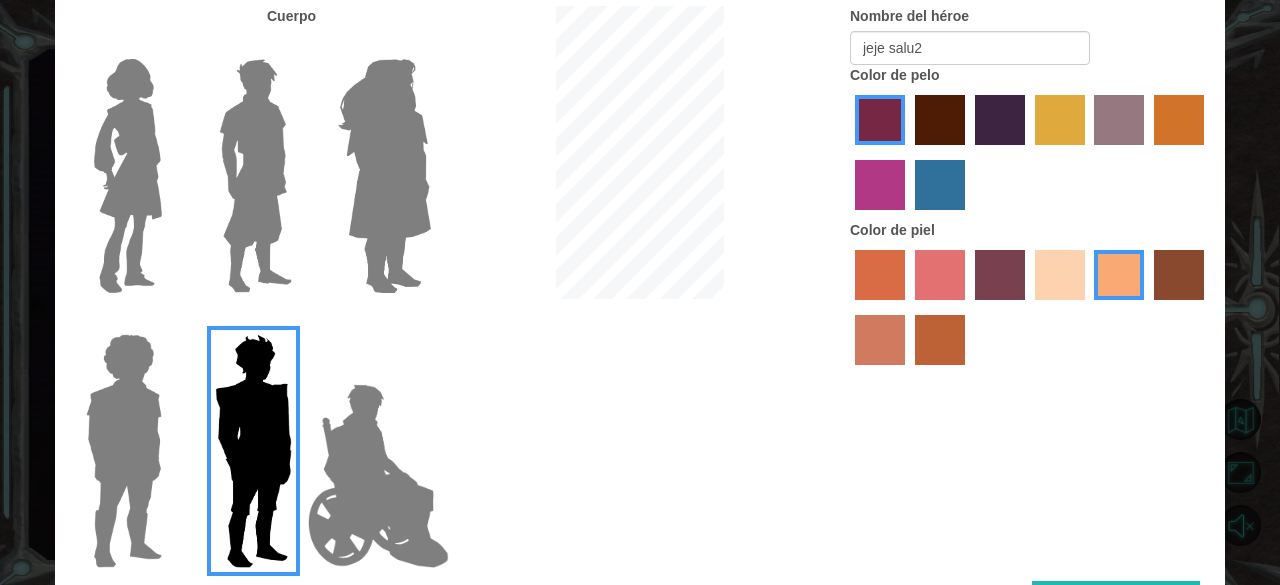 click on "Personaliza a tu héroe   Cuerpo                   [PERSON]   jeje salu2   Color de pelo                     Color de piel
Listo" at bounding box center (640, 292) 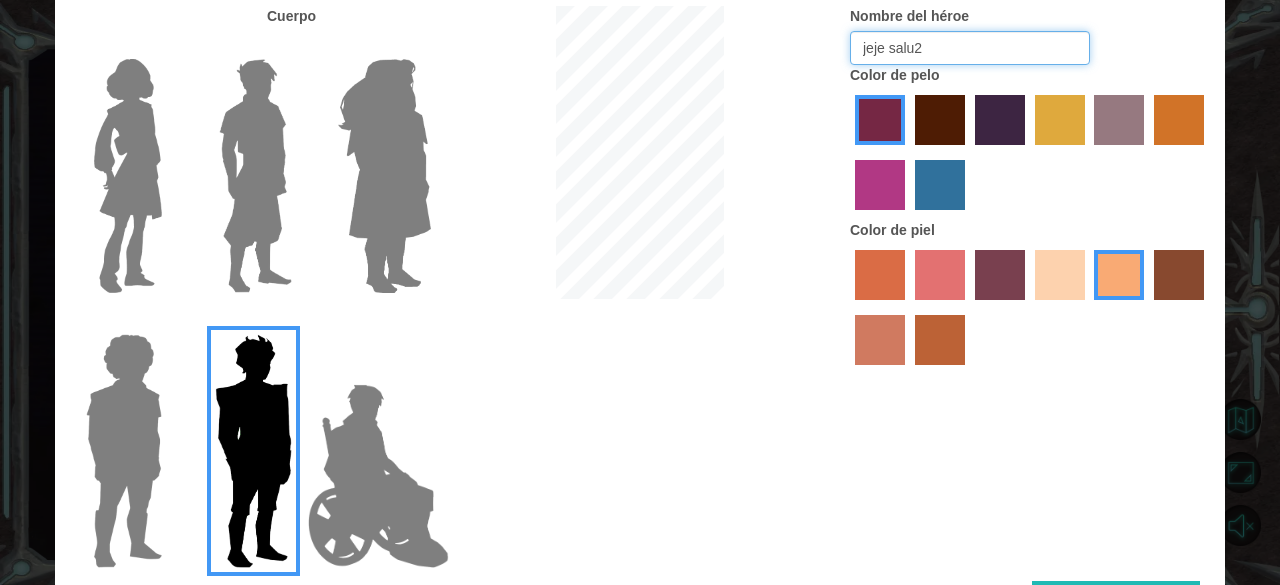 click on "jeje salu2" at bounding box center (970, 48) 